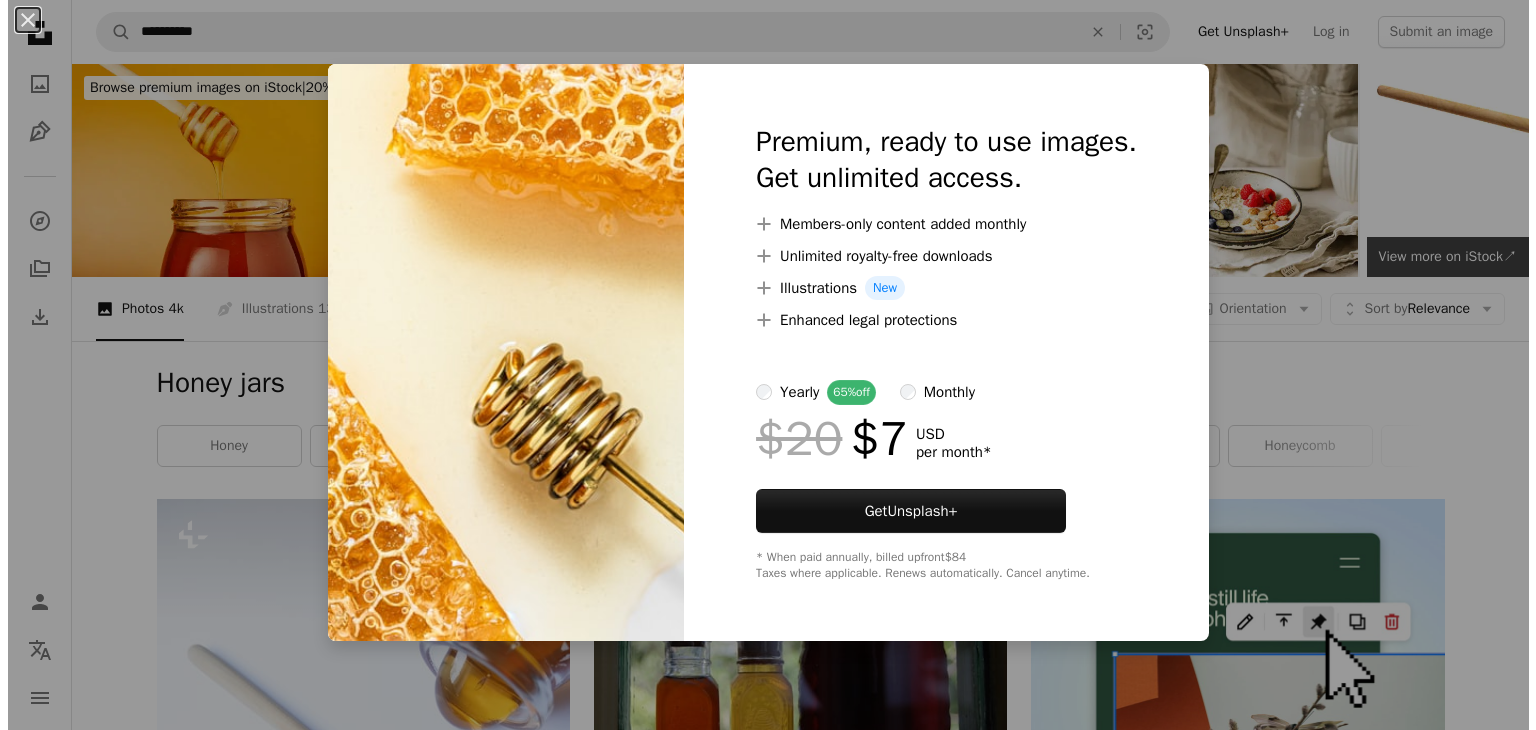 scroll, scrollTop: 2500, scrollLeft: 0, axis: vertical 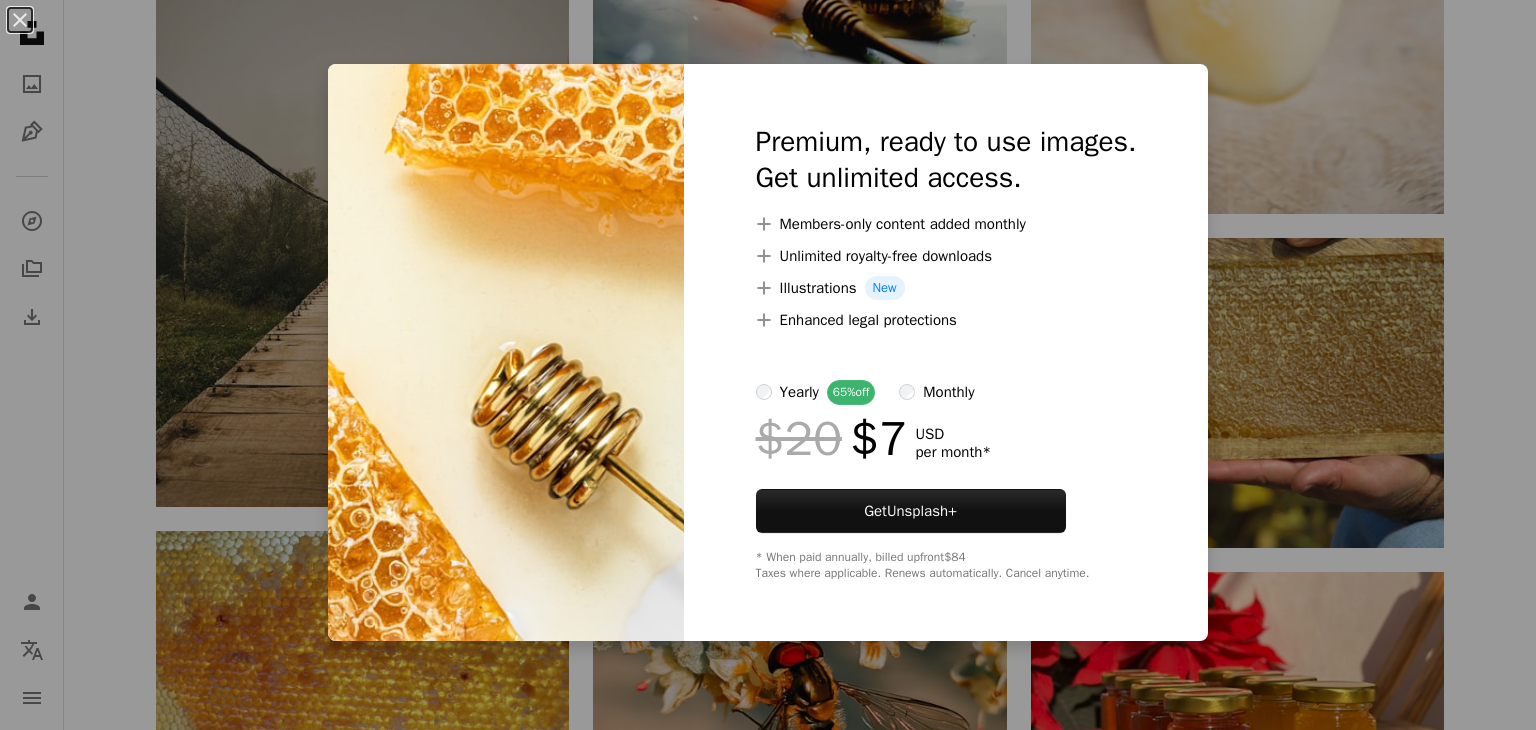 click on "An X shape Premium, ready to use images. Get unlimited access. A plus sign Members-only content added monthly A plus sign Unlimited royalty-free downloads A plus sign Illustrations  New A plus sign Enhanced legal protections yearly 65%  off monthly $20   $7 USD per month * Get  Unsplash+ * When paid annually, billed upfront  $84 Taxes where applicable. Renews automatically. Cancel anytime." at bounding box center (768, 365) 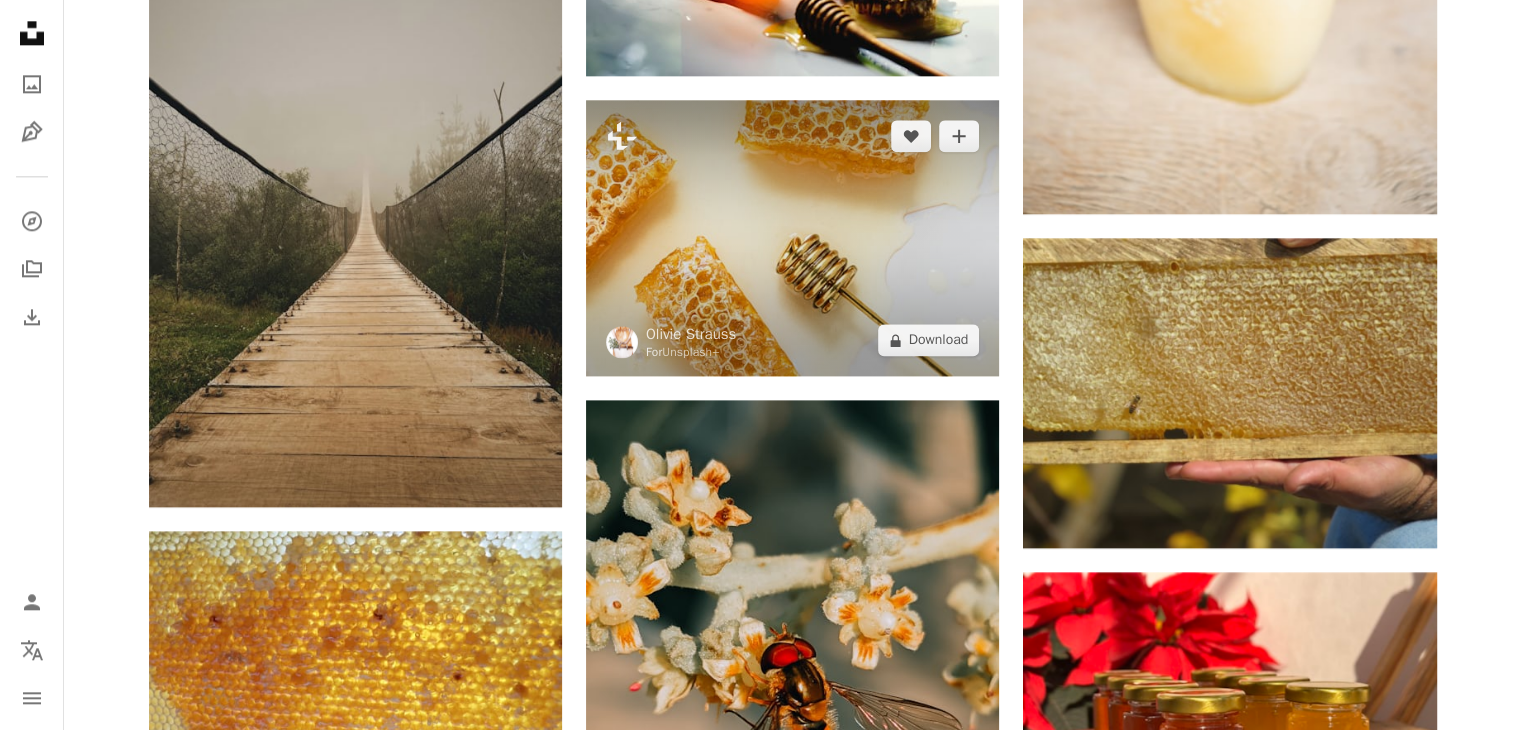 click at bounding box center (792, 238) 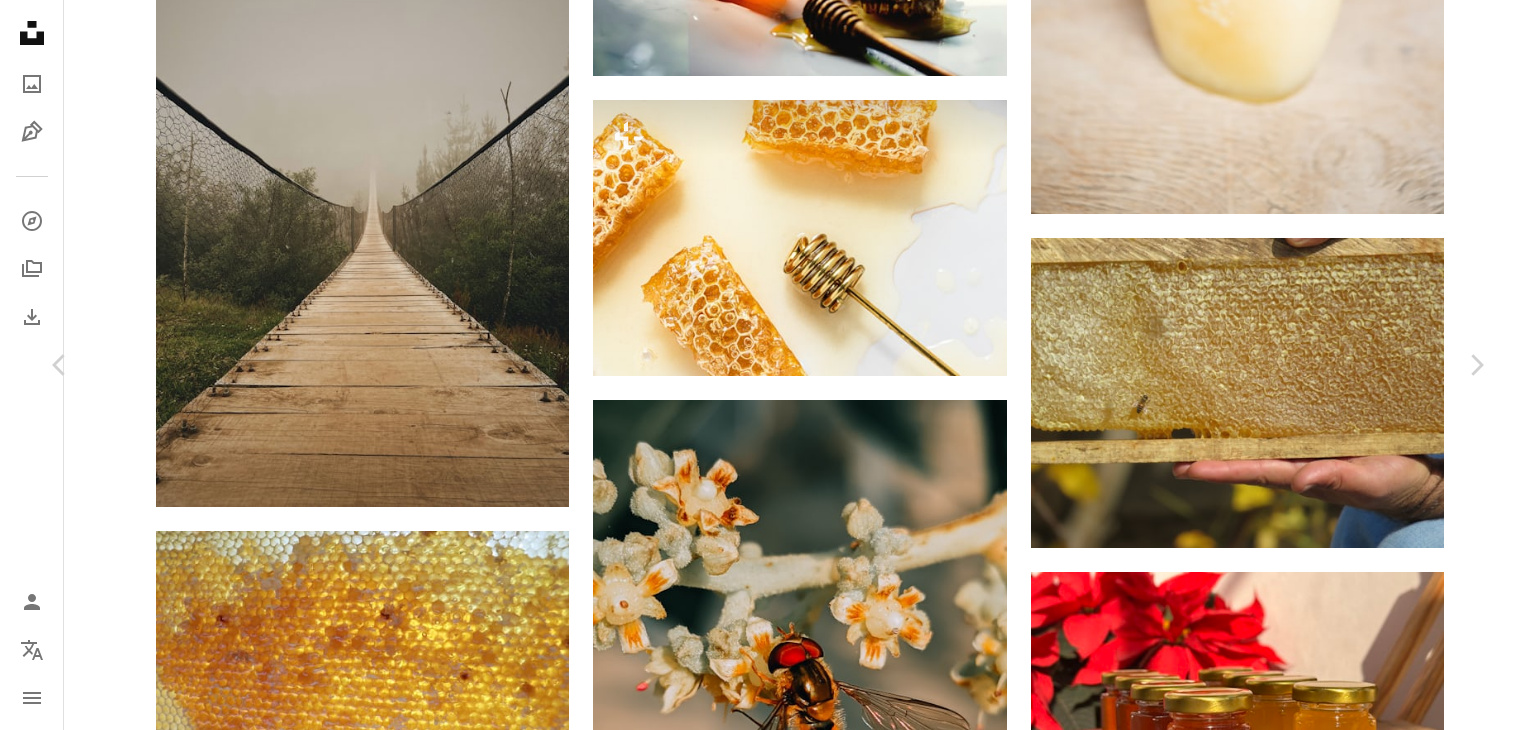 click at bounding box center (761, 5851) 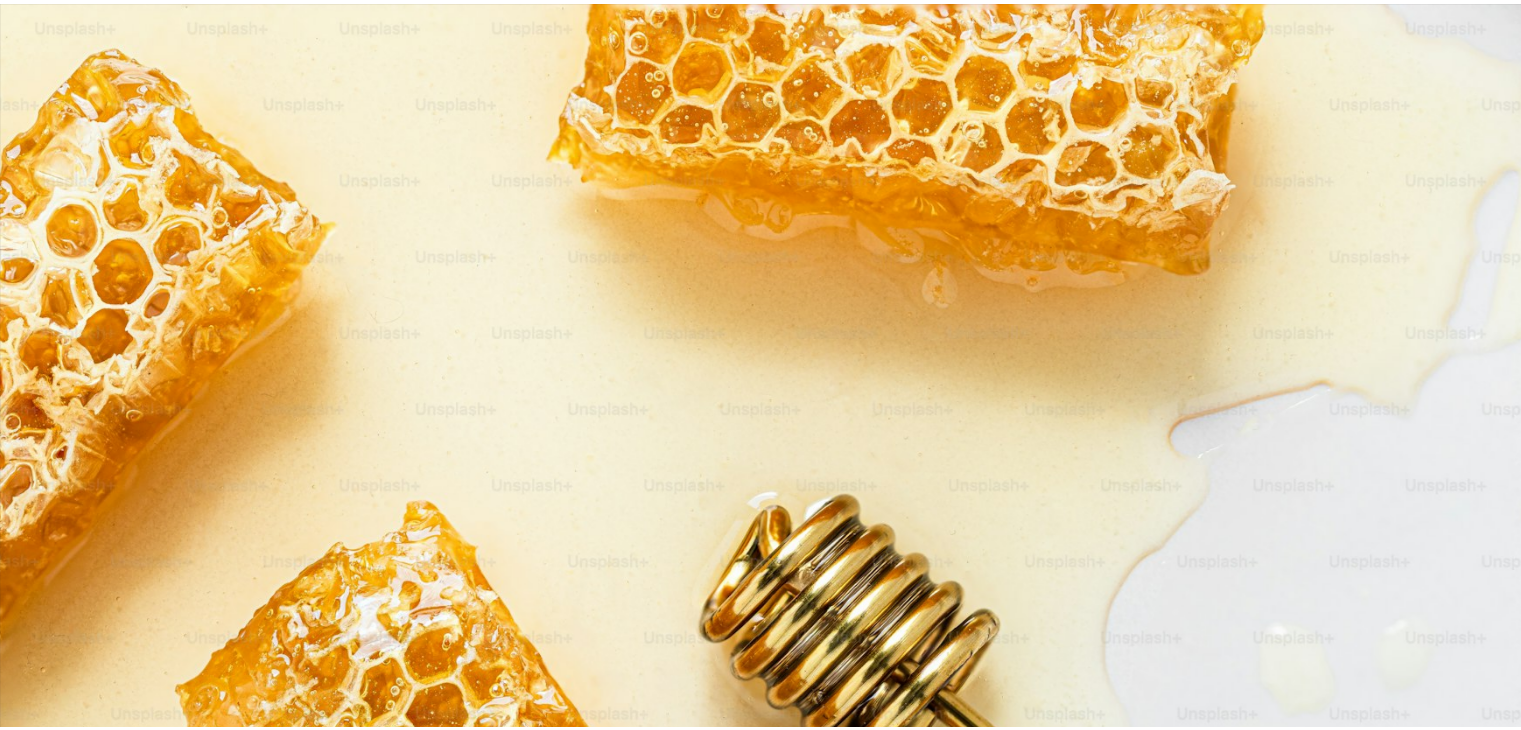 scroll, scrollTop: 137, scrollLeft: 0, axis: vertical 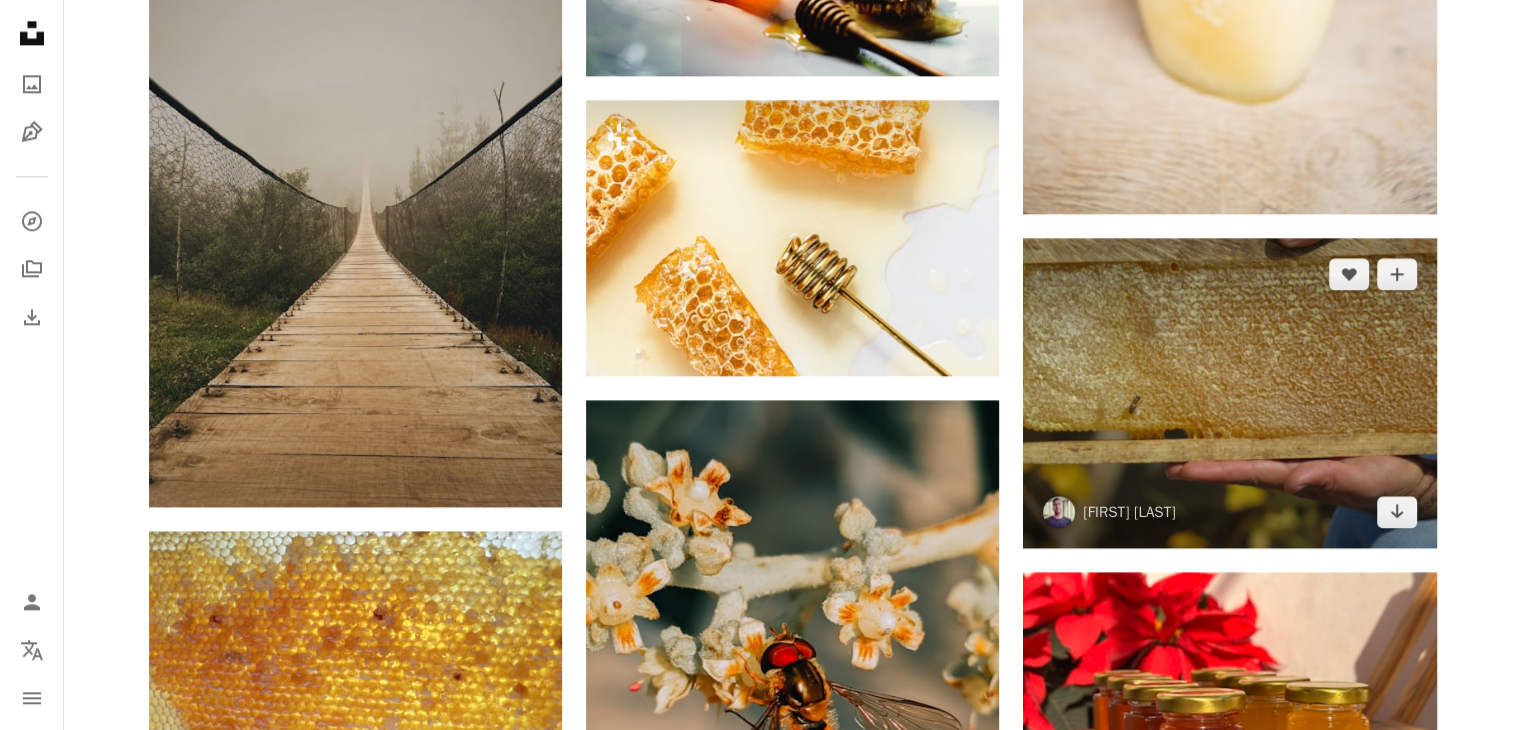 click at bounding box center [1229, 393] 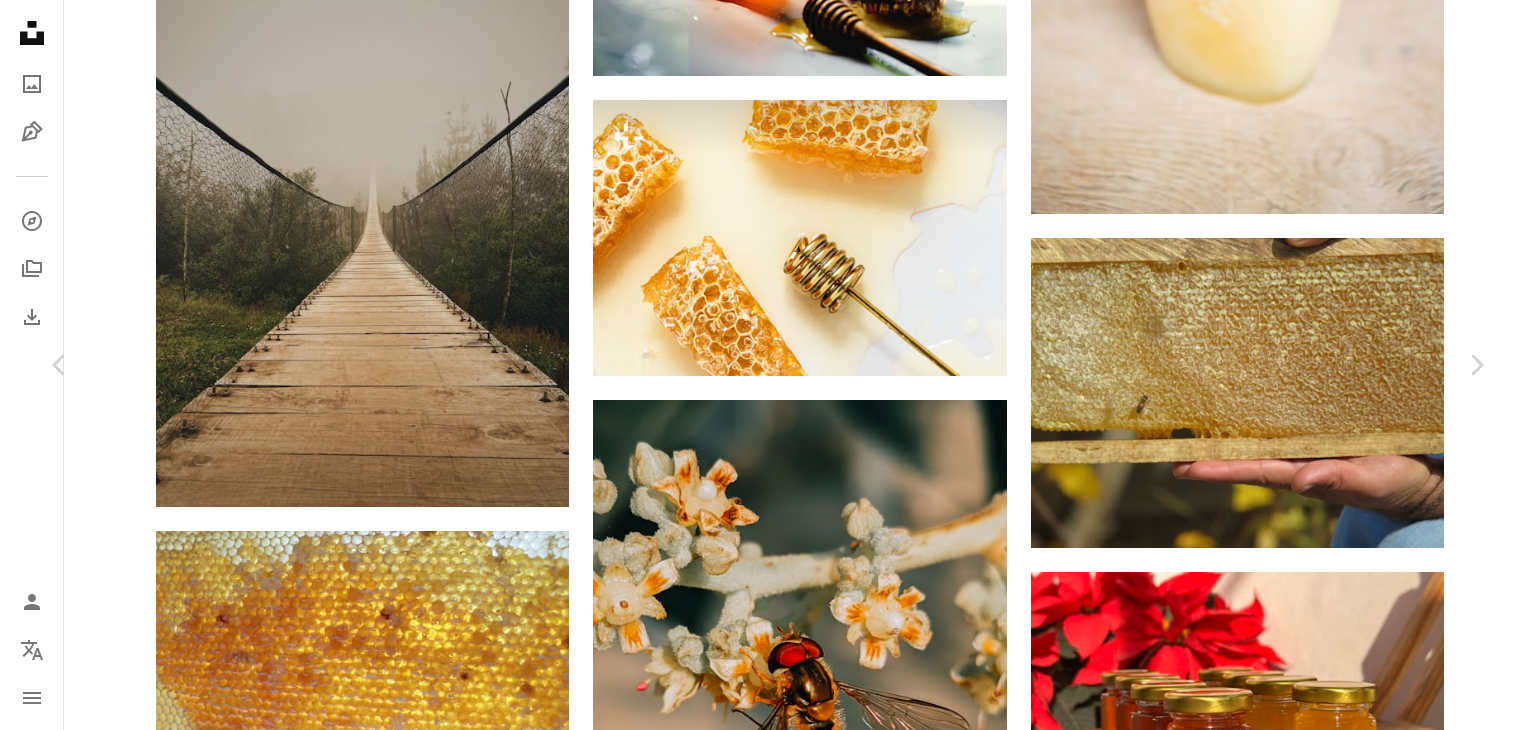 click on "Download free" at bounding box center [1287, 5520] 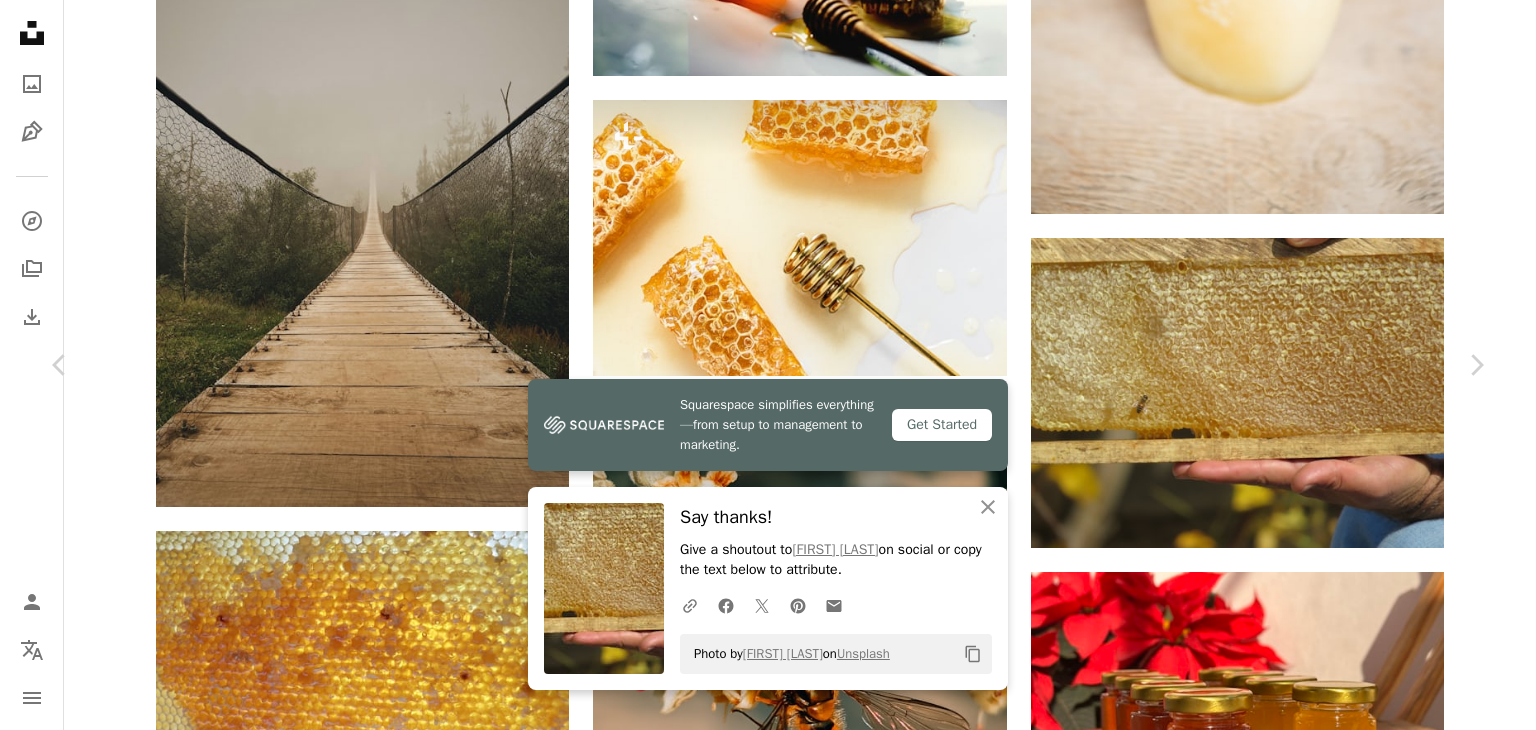 click on "Zoom in" at bounding box center (760, 5851) 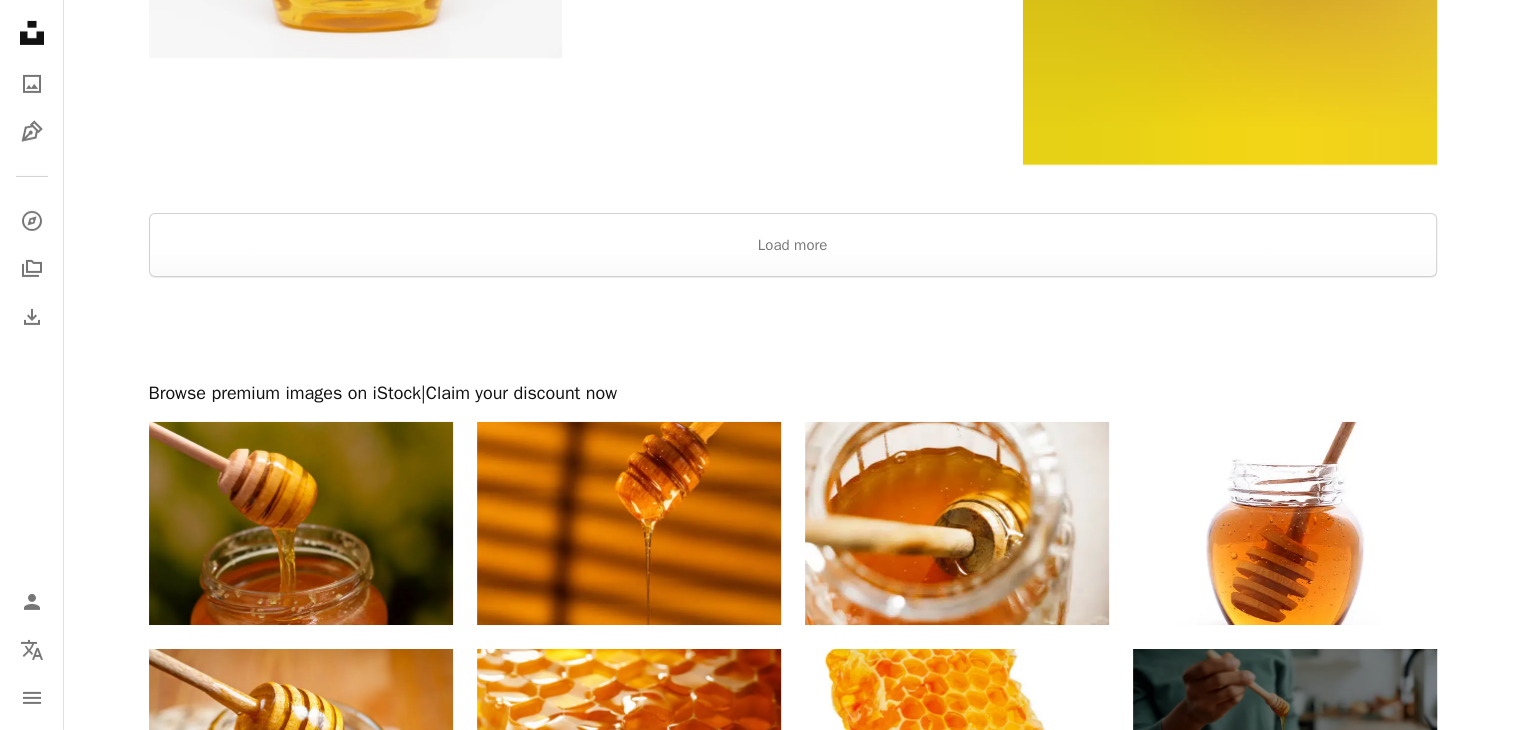 scroll, scrollTop: 6900, scrollLeft: 0, axis: vertical 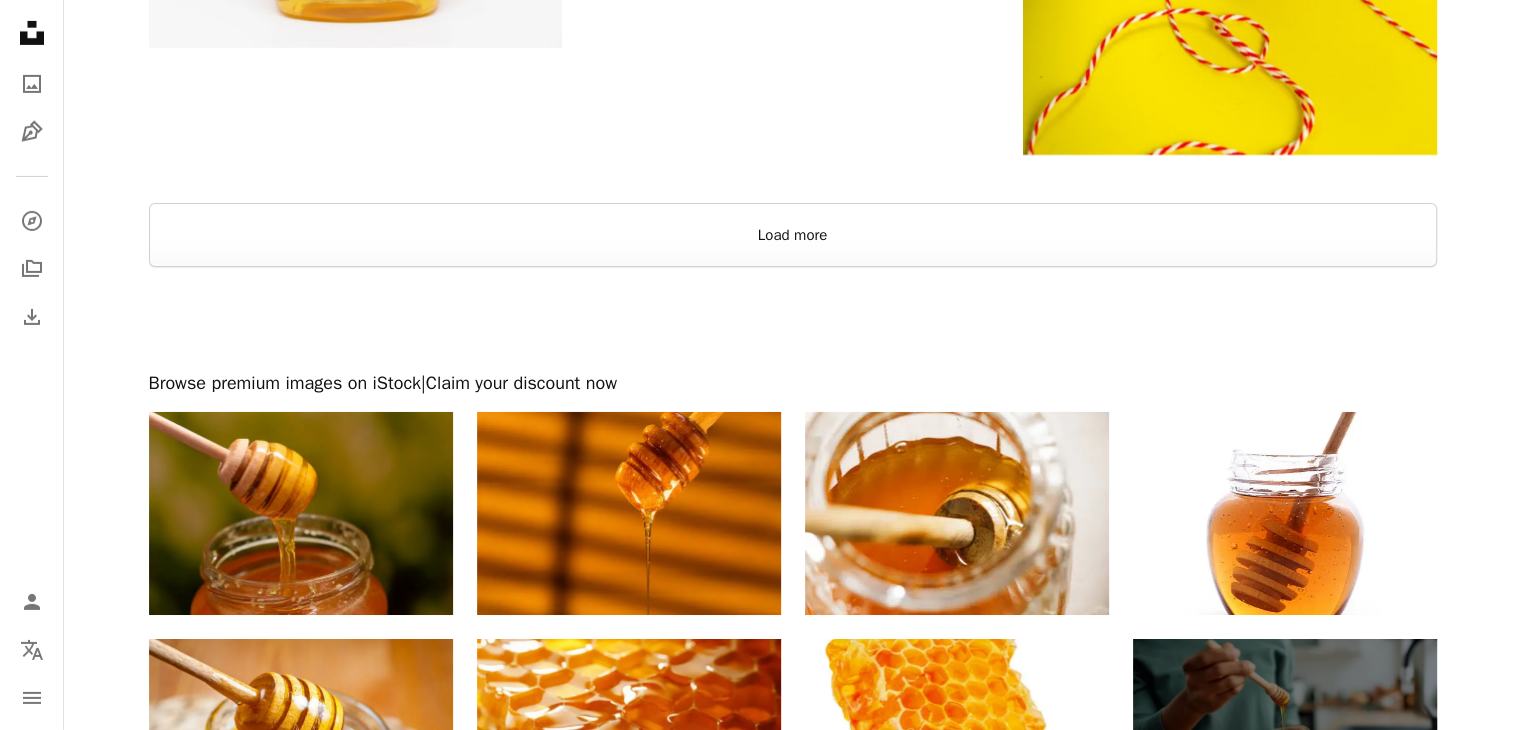 click on "Load more" at bounding box center [793, 235] 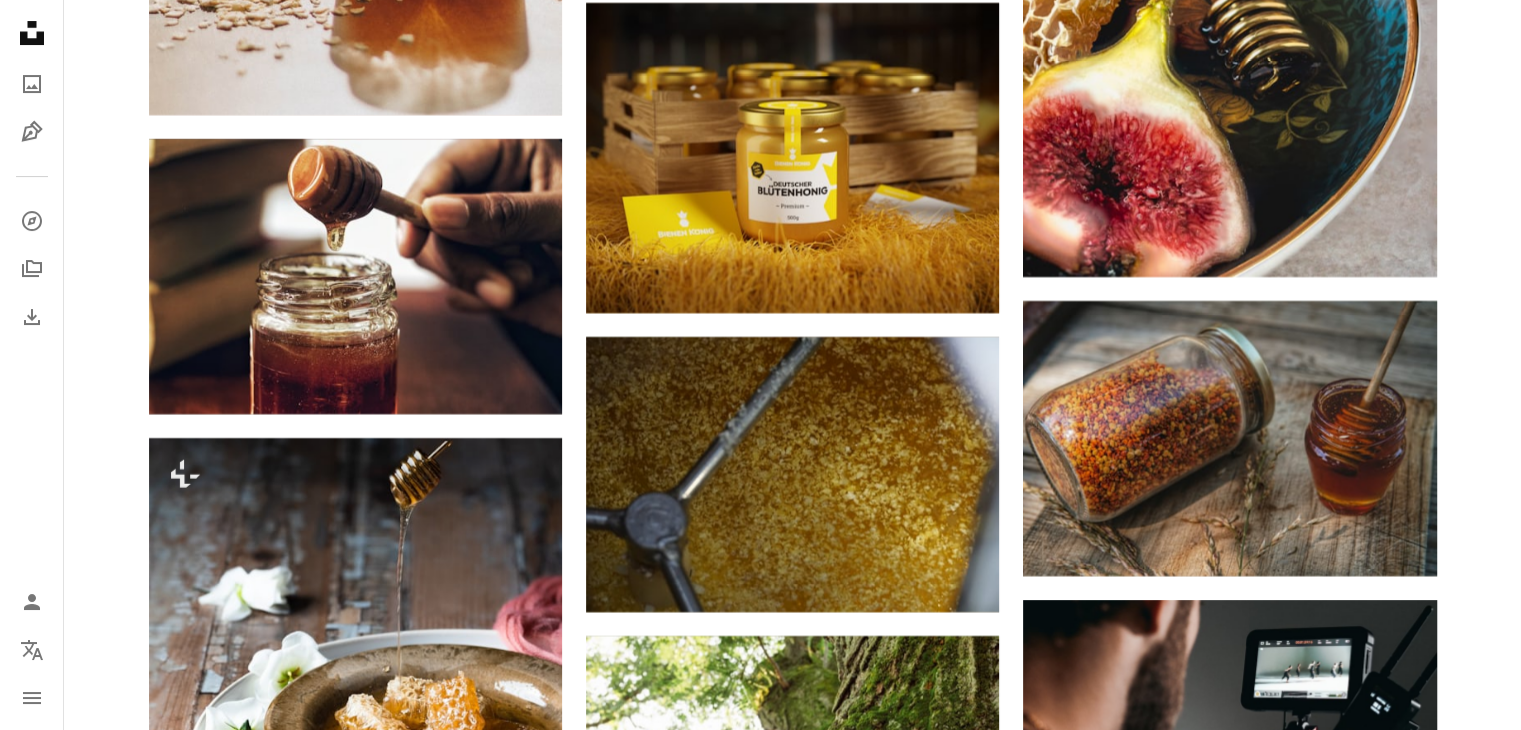 scroll, scrollTop: 8100, scrollLeft: 0, axis: vertical 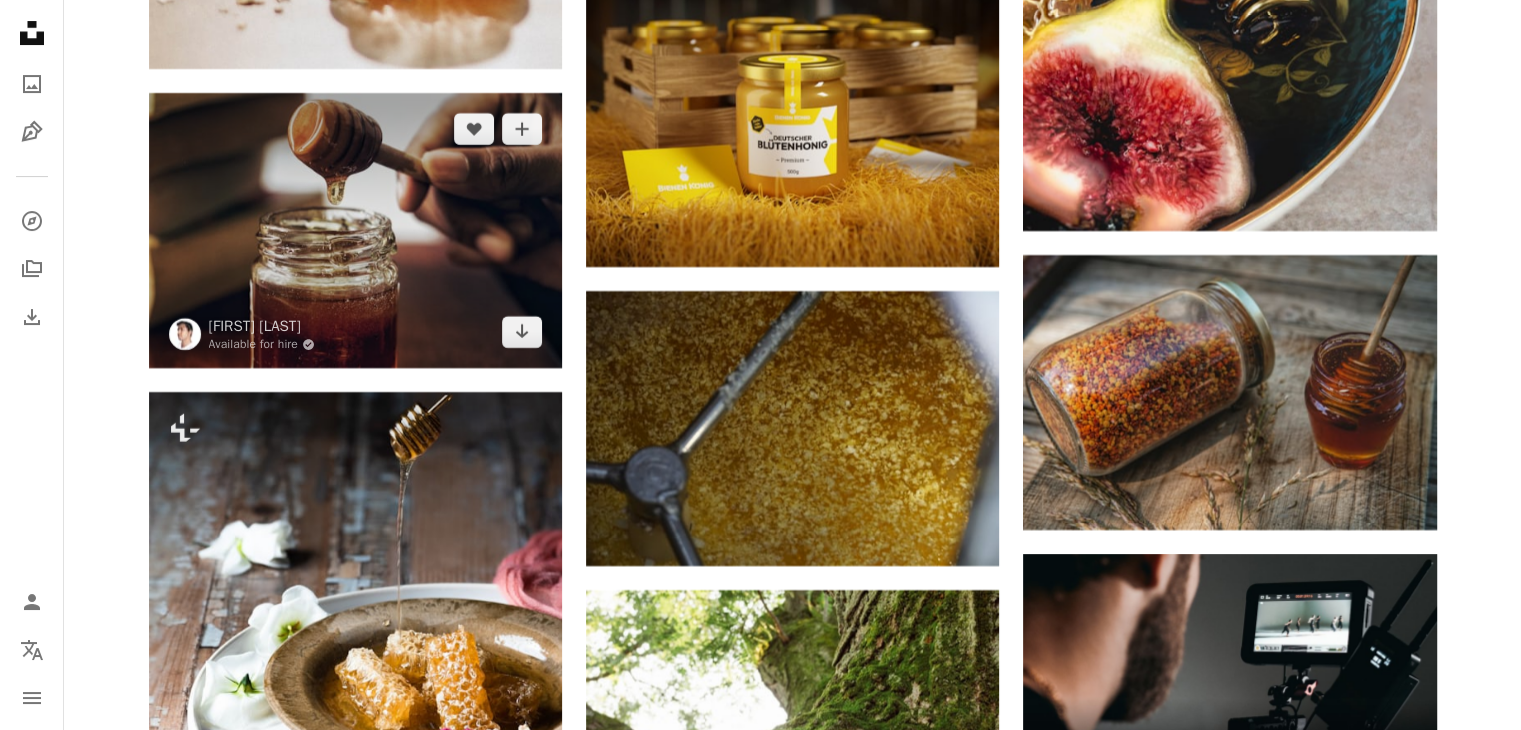 click at bounding box center (355, 230) 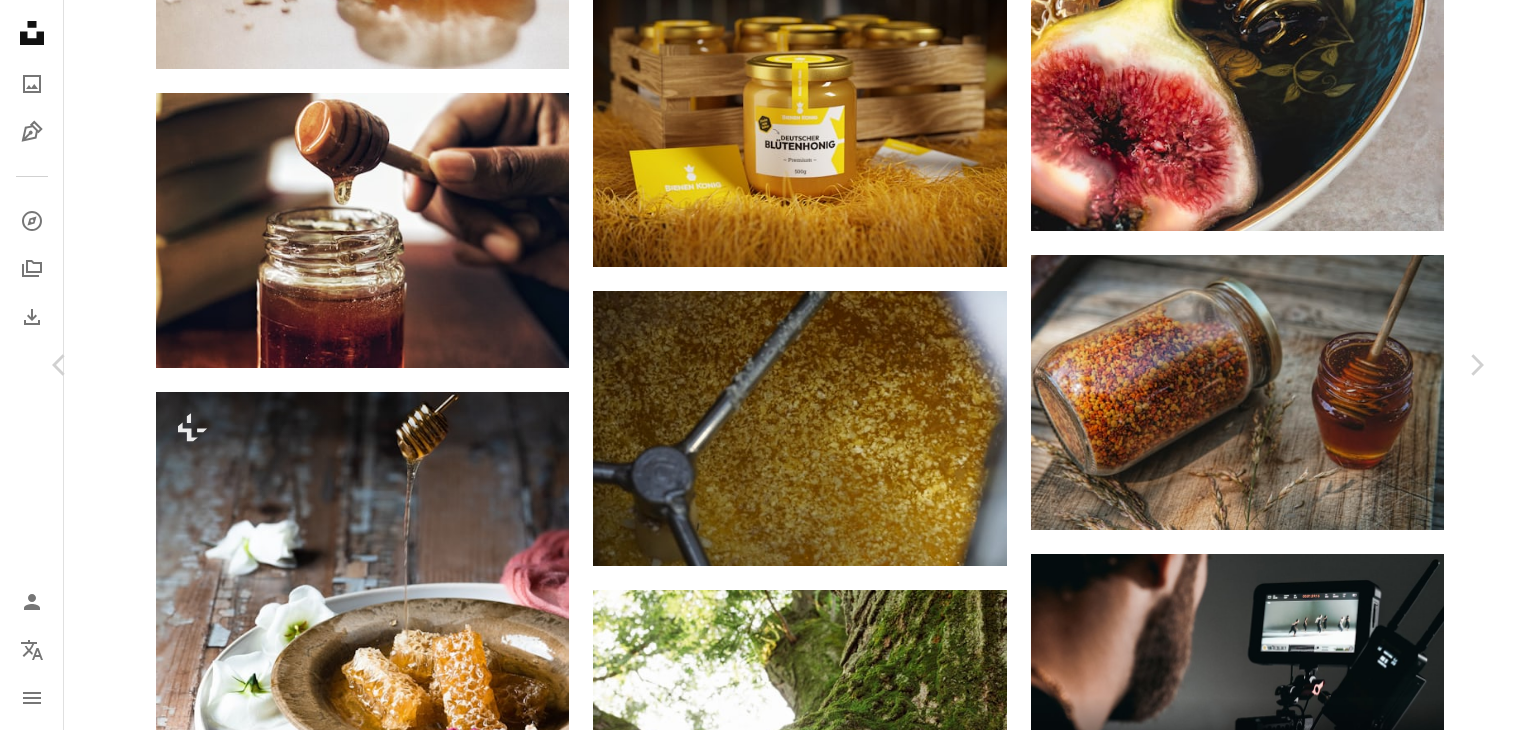click on "Download free" at bounding box center [1287, 5158] 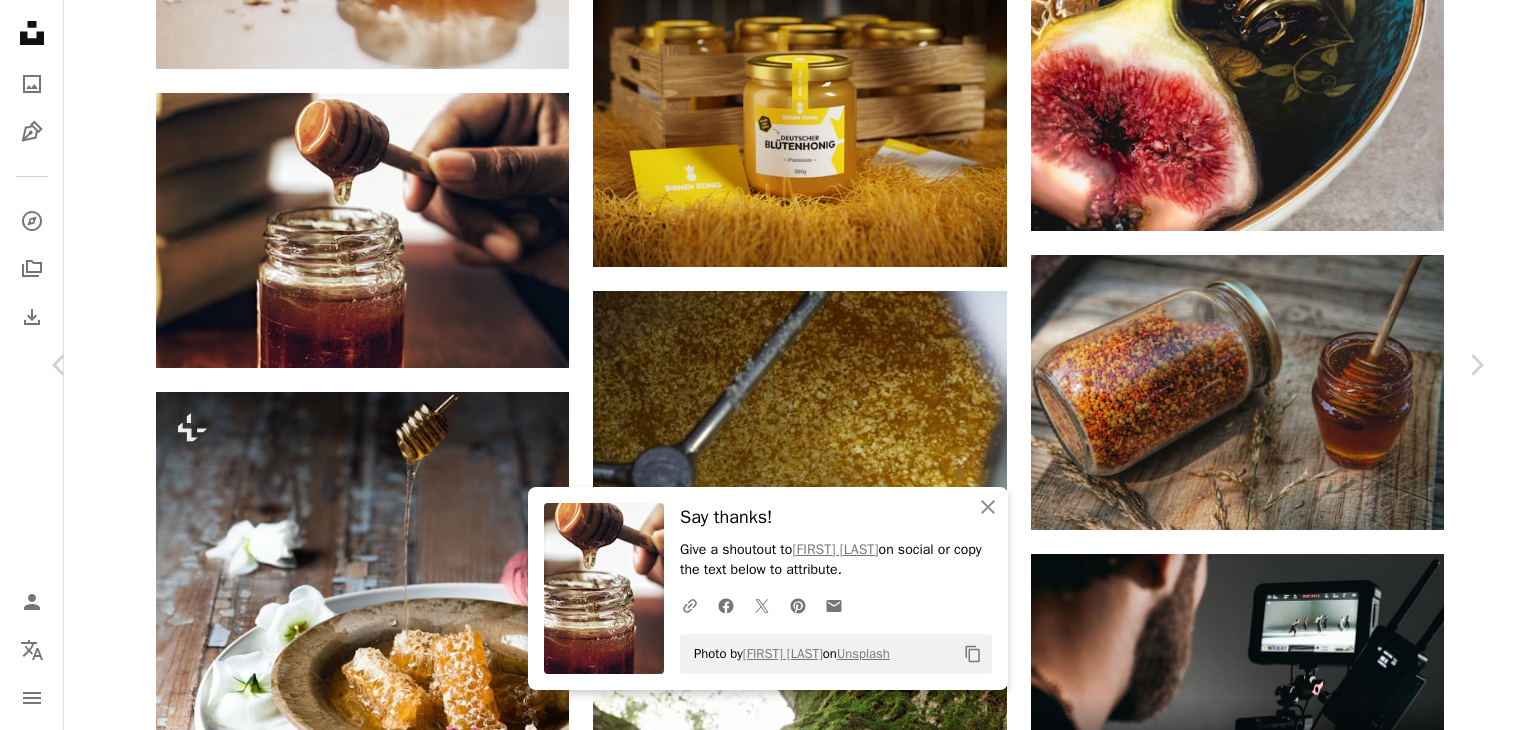 click on "Zoom in" at bounding box center [760, 5489] 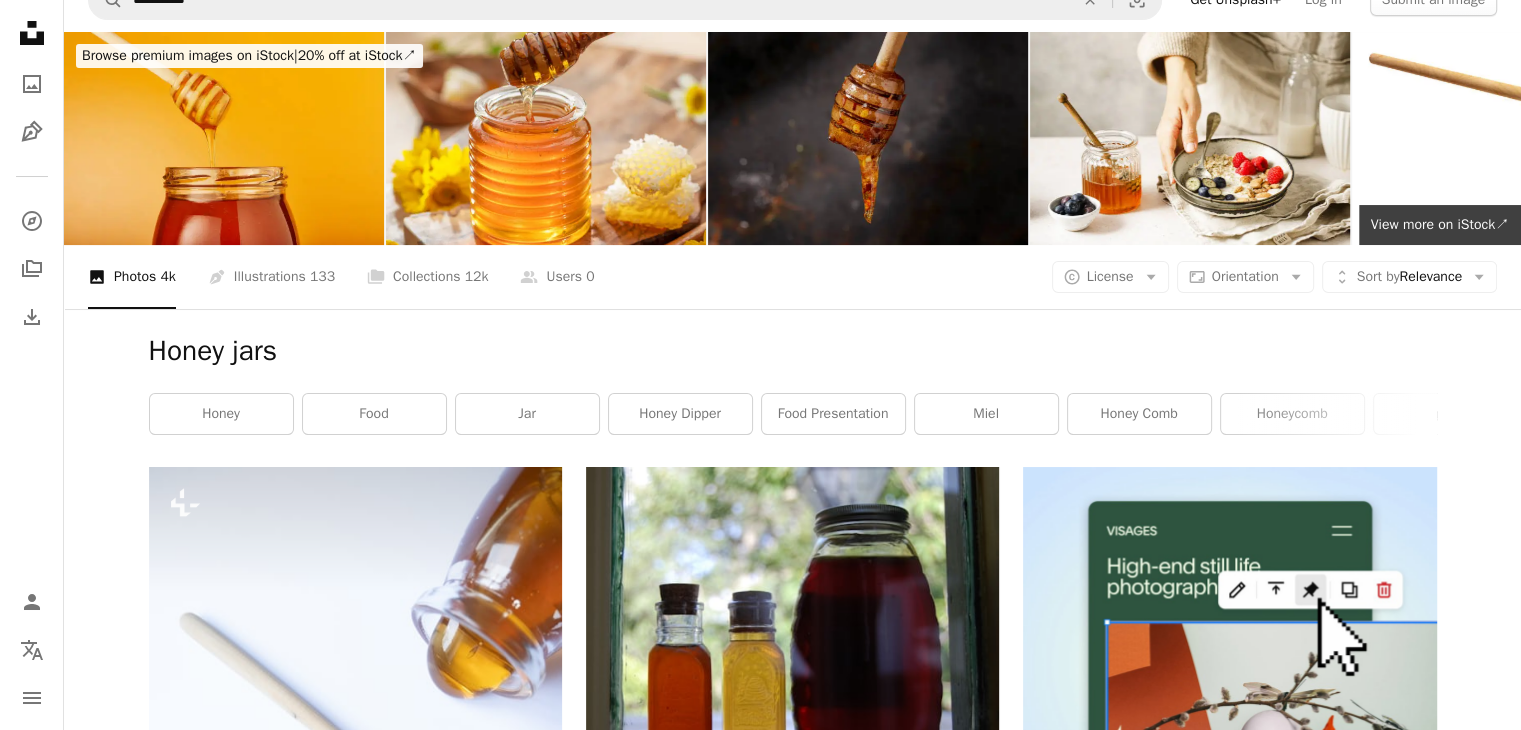 scroll, scrollTop: 0, scrollLeft: 0, axis: both 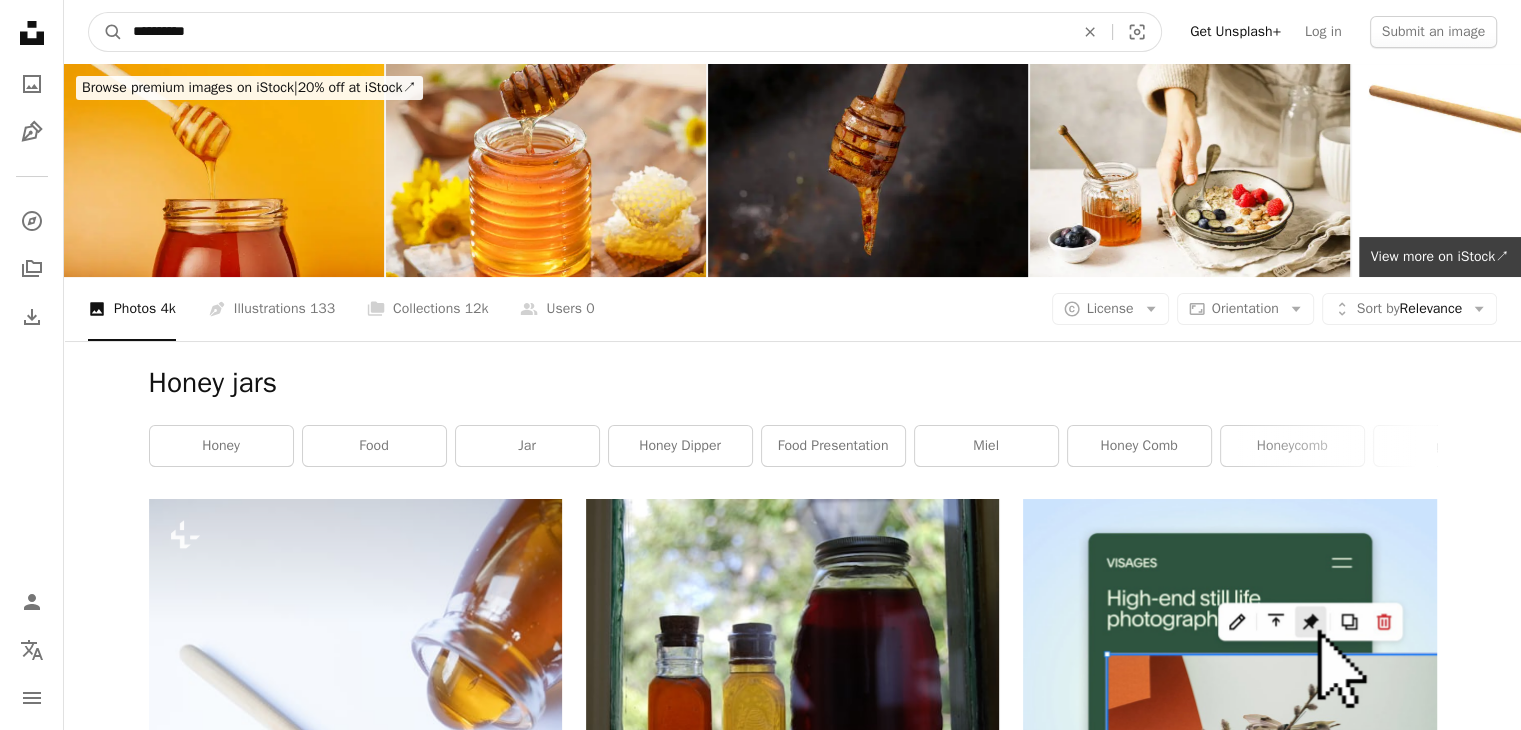 click on "**********" at bounding box center (595, 32) 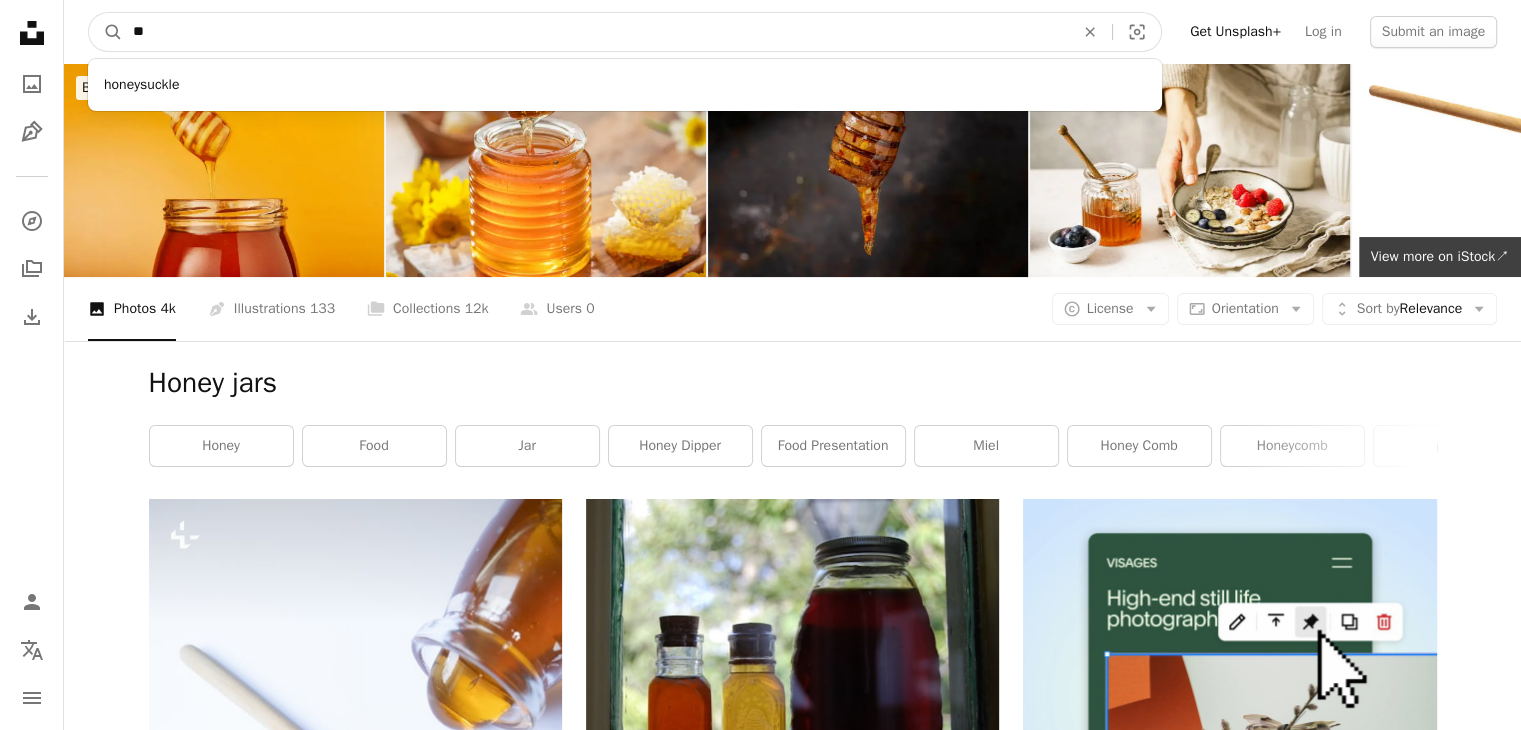 type on "*" 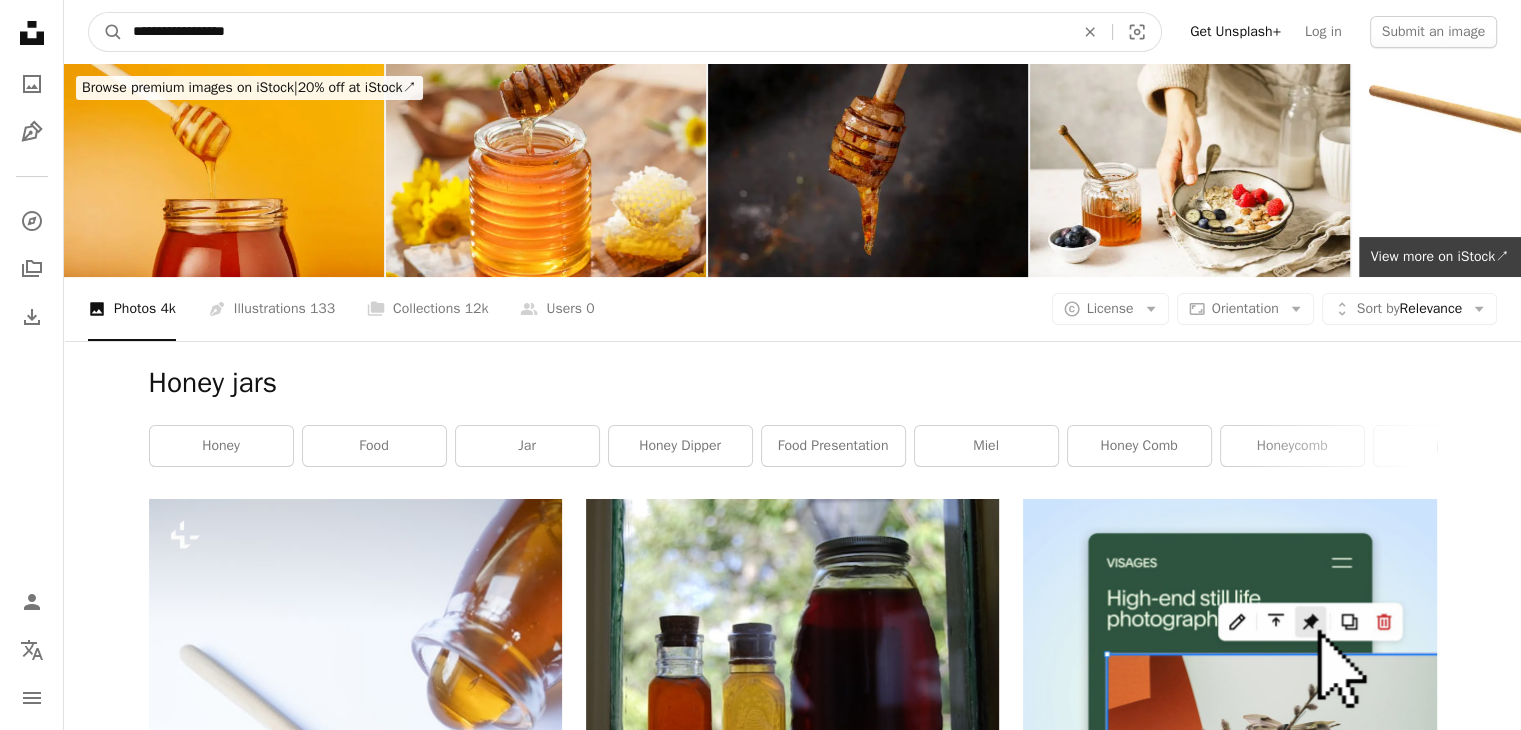 type on "**********" 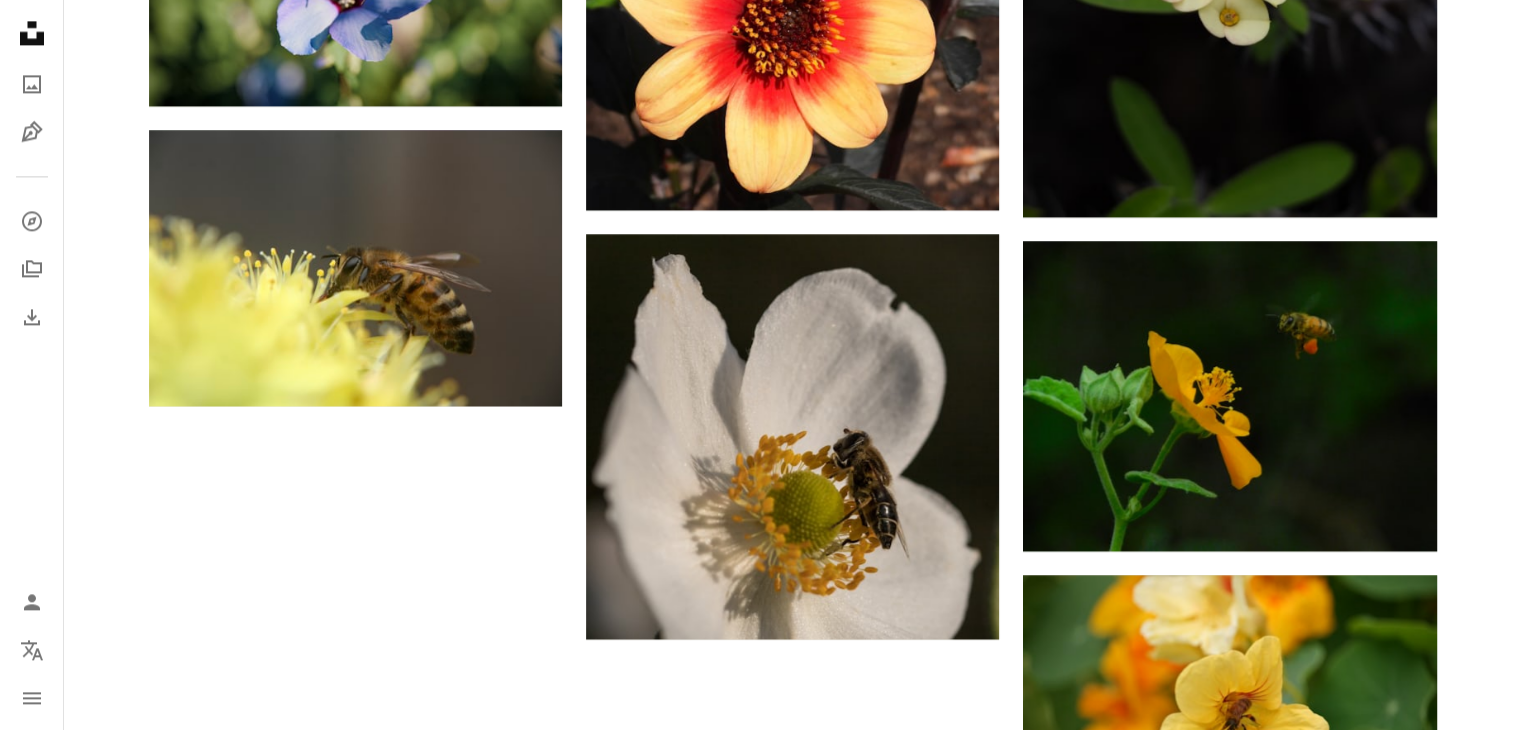 scroll, scrollTop: 2700, scrollLeft: 0, axis: vertical 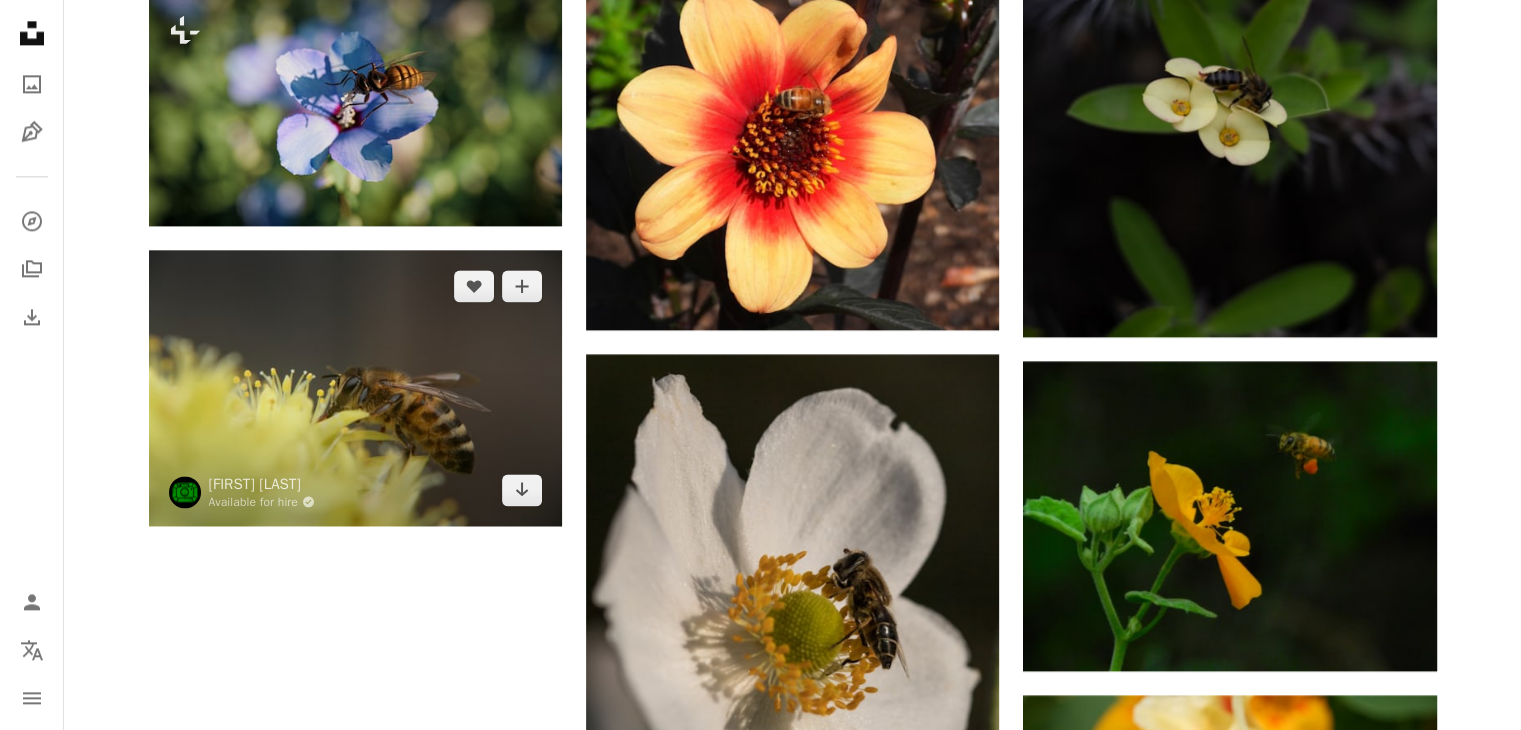 click 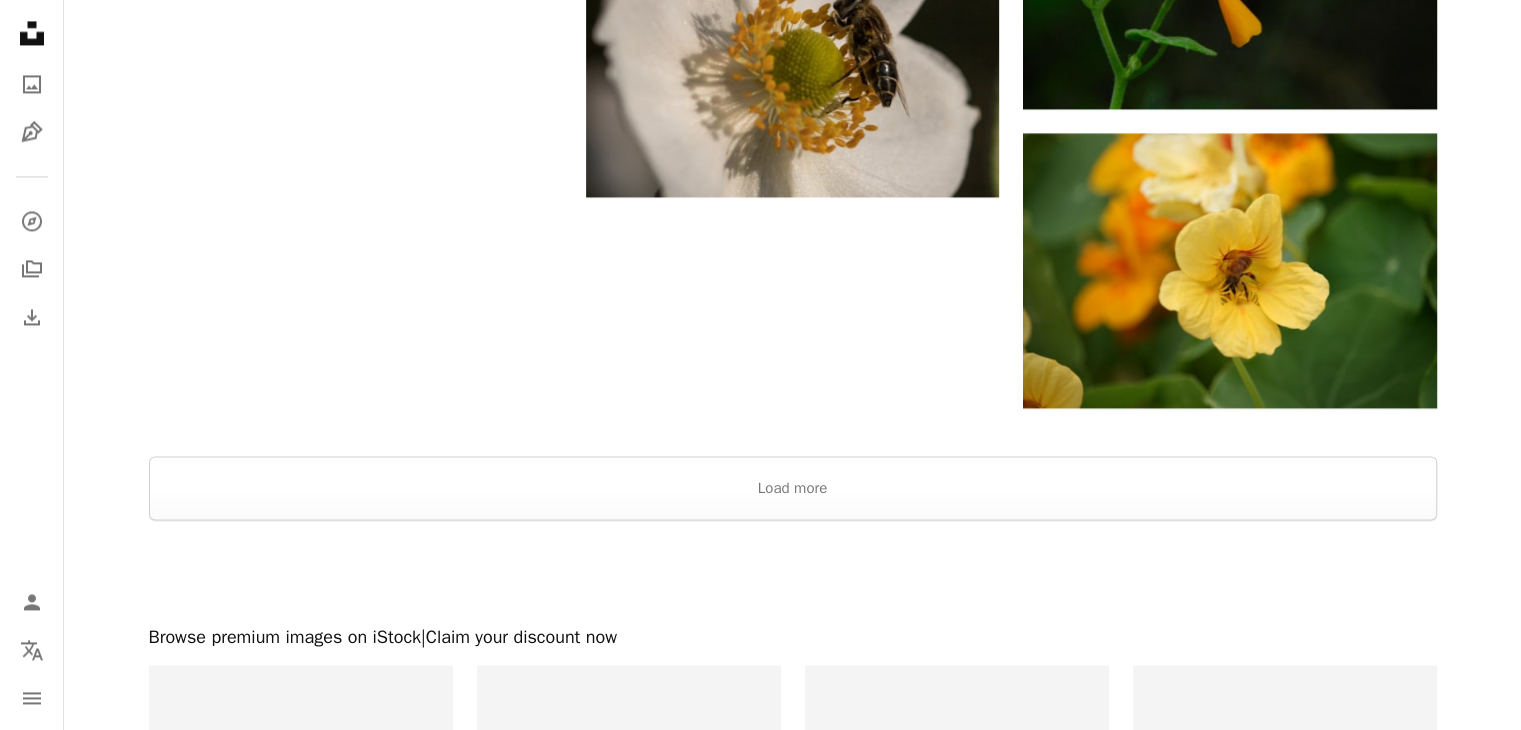 scroll, scrollTop: 3257, scrollLeft: 0, axis: vertical 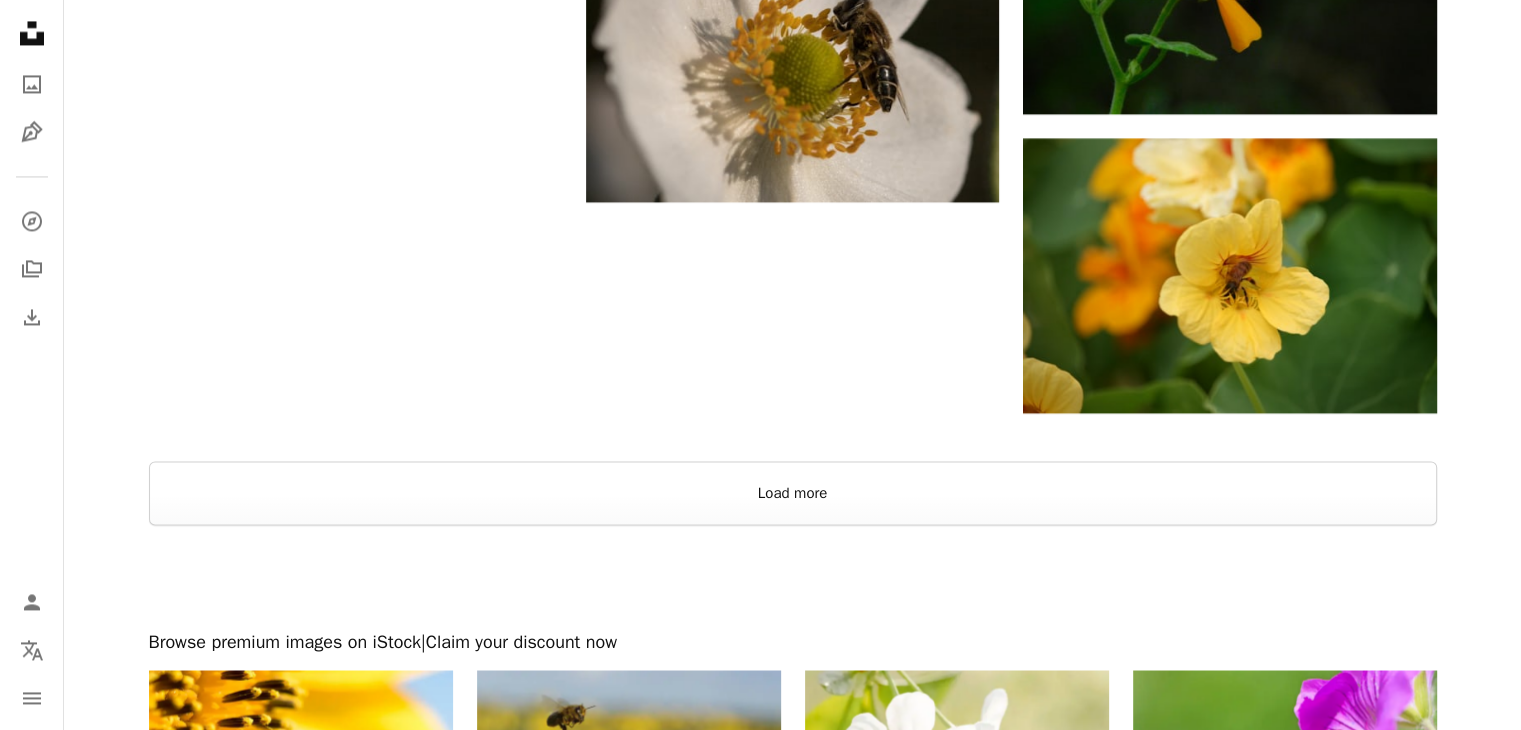 click on "Load more" at bounding box center (793, 493) 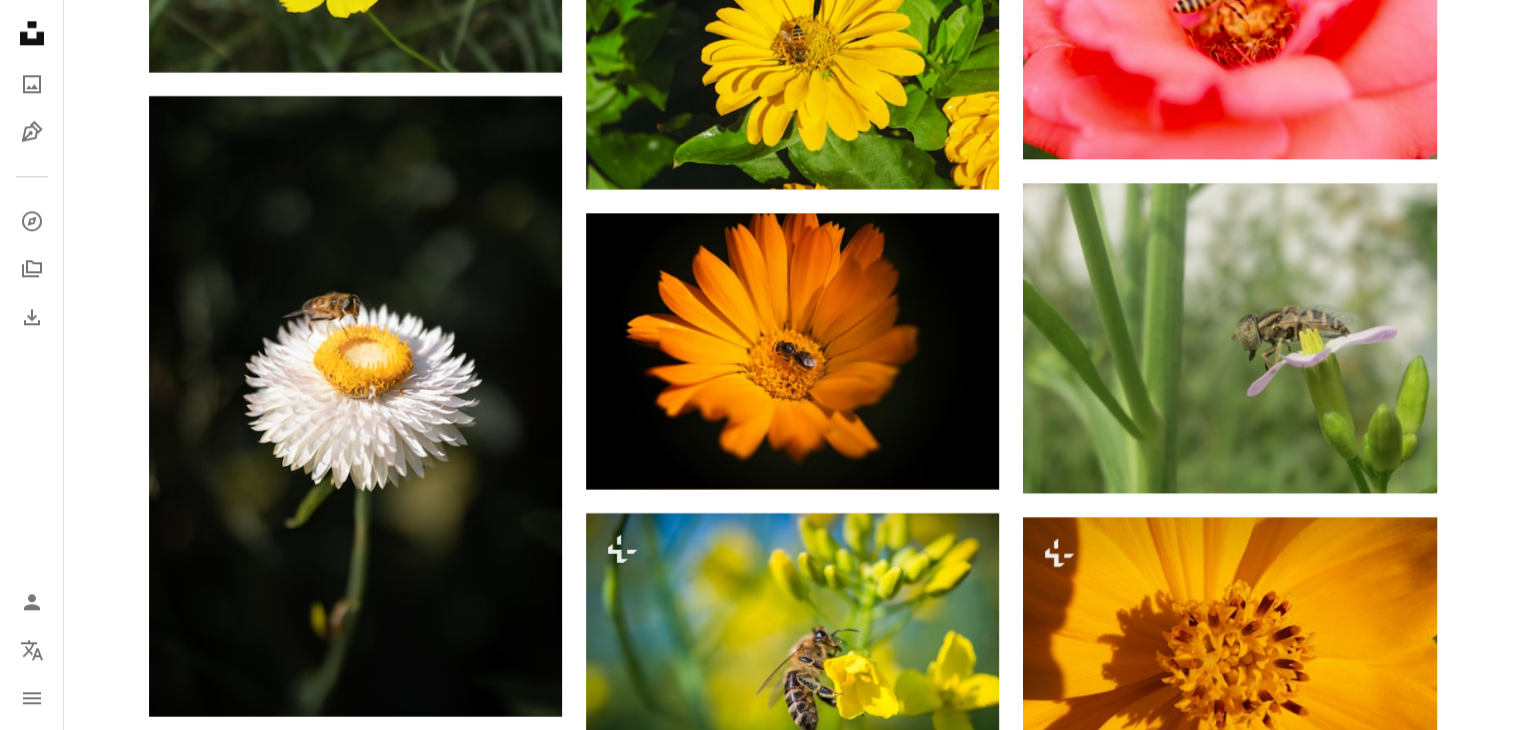 scroll, scrollTop: 10057, scrollLeft: 0, axis: vertical 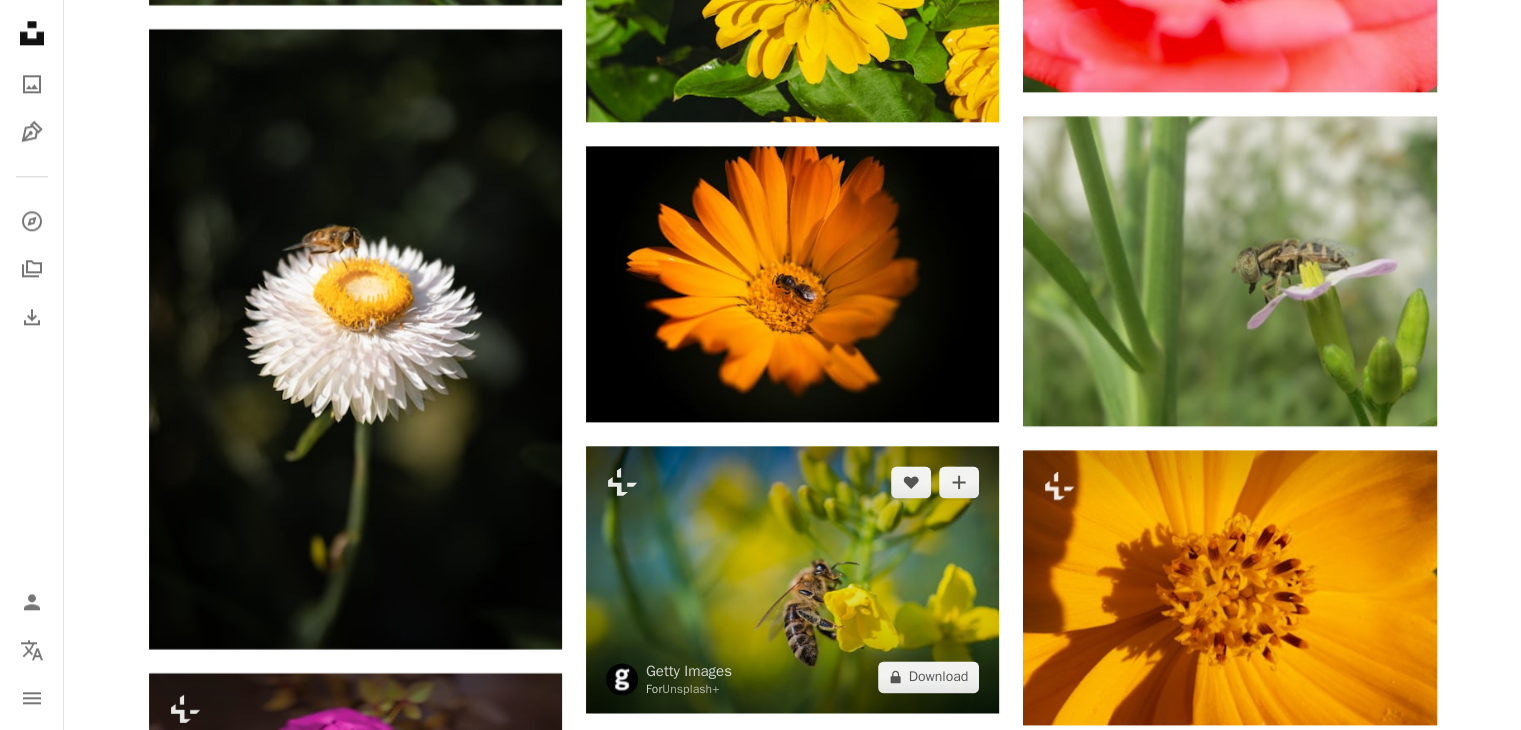 click on "A lock Download" at bounding box center (929, 677) 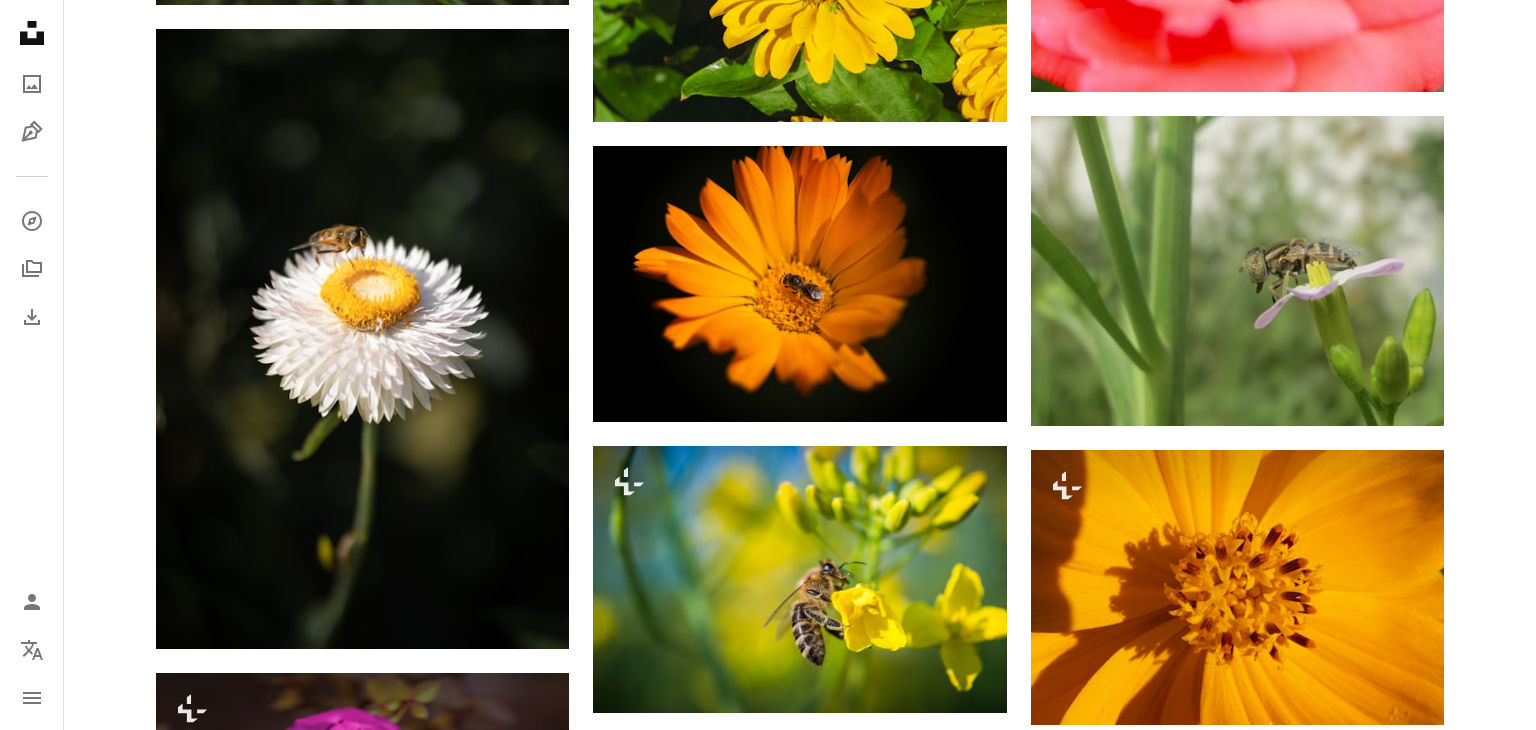 click on "An X shape Premium, ready to use images. Get unlimited access. A plus sign Members-only content added monthly A plus sign Unlimited royalty-free downloads A plus sign Illustrations  New A plus sign Enhanced legal protections yearly 65%  off monthly $20   $7 USD per month * Get  Unsplash+ * When paid annually, billed upfront  $84 Taxes where applicable. Renews automatically. Cancel anytime." at bounding box center [768, 3202] 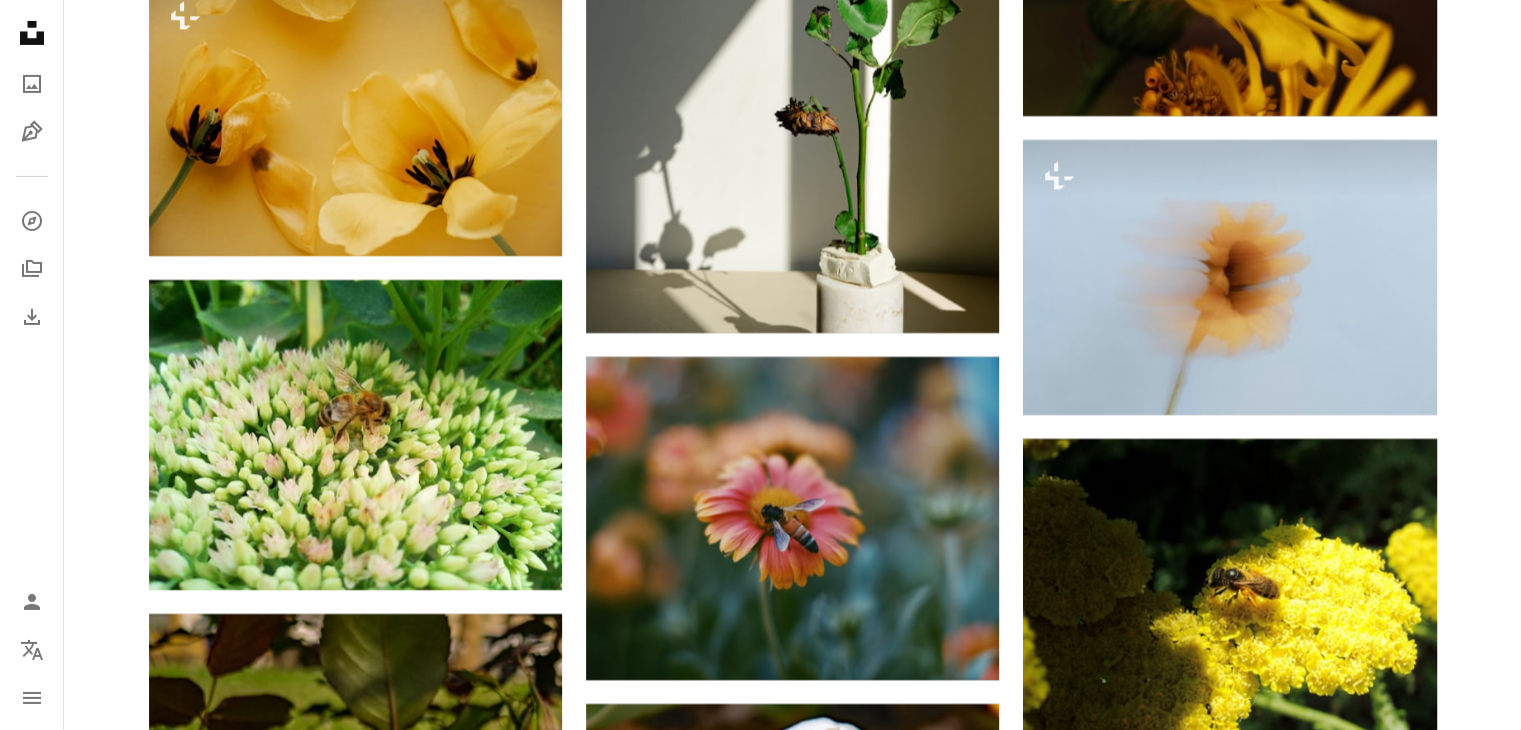 scroll, scrollTop: 14657, scrollLeft: 0, axis: vertical 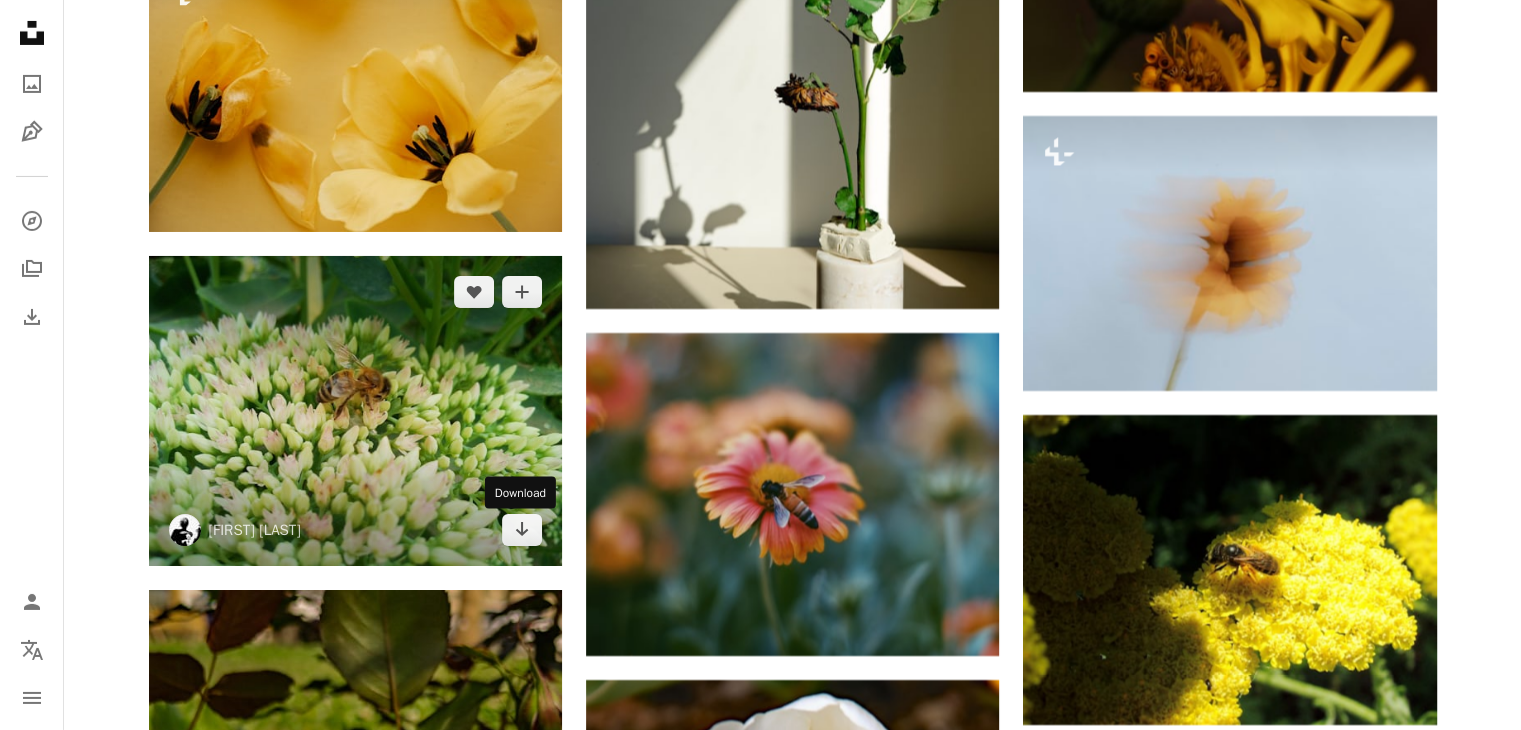 click on "Arrow pointing down" 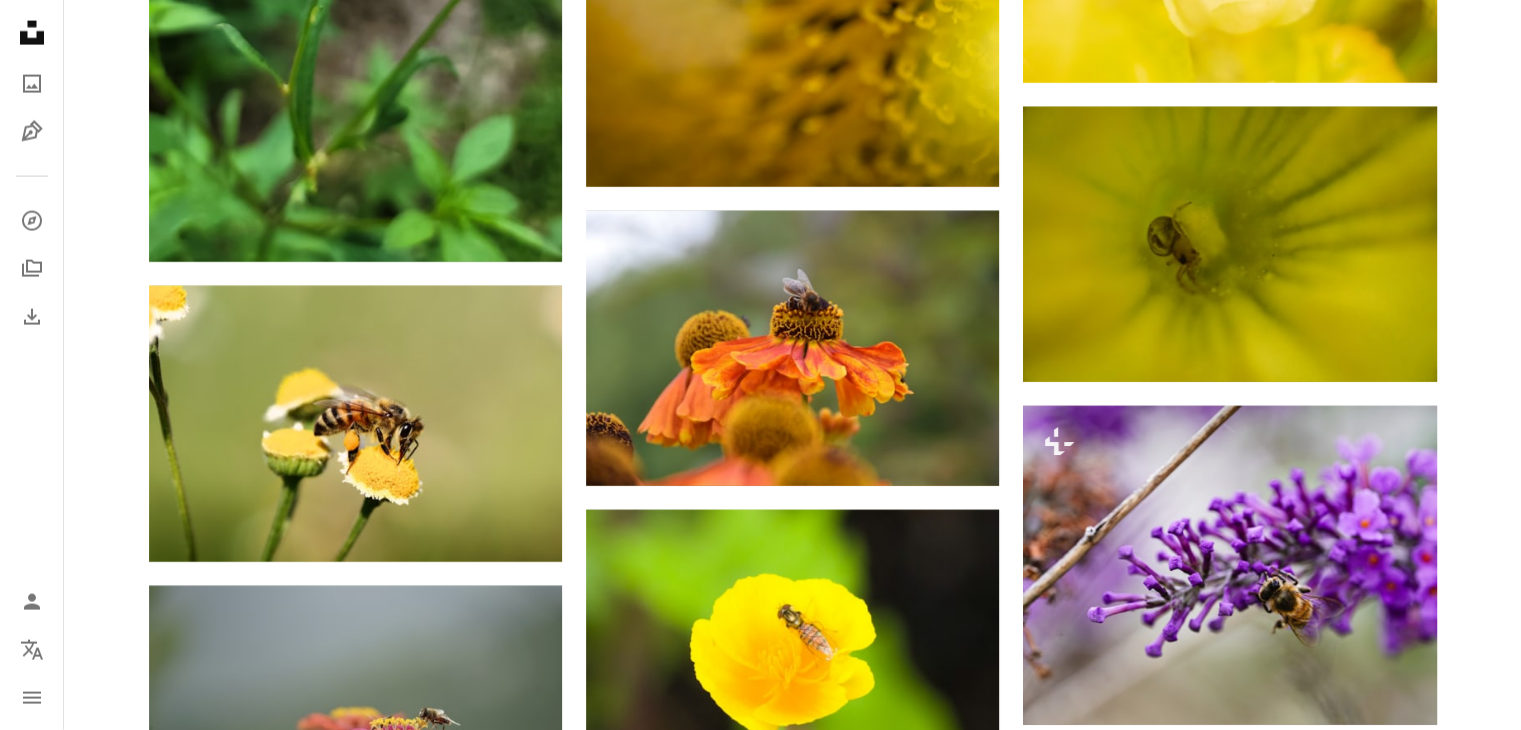 scroll, scrollTop: 27457, scrollLeft: 0, axis: vertical 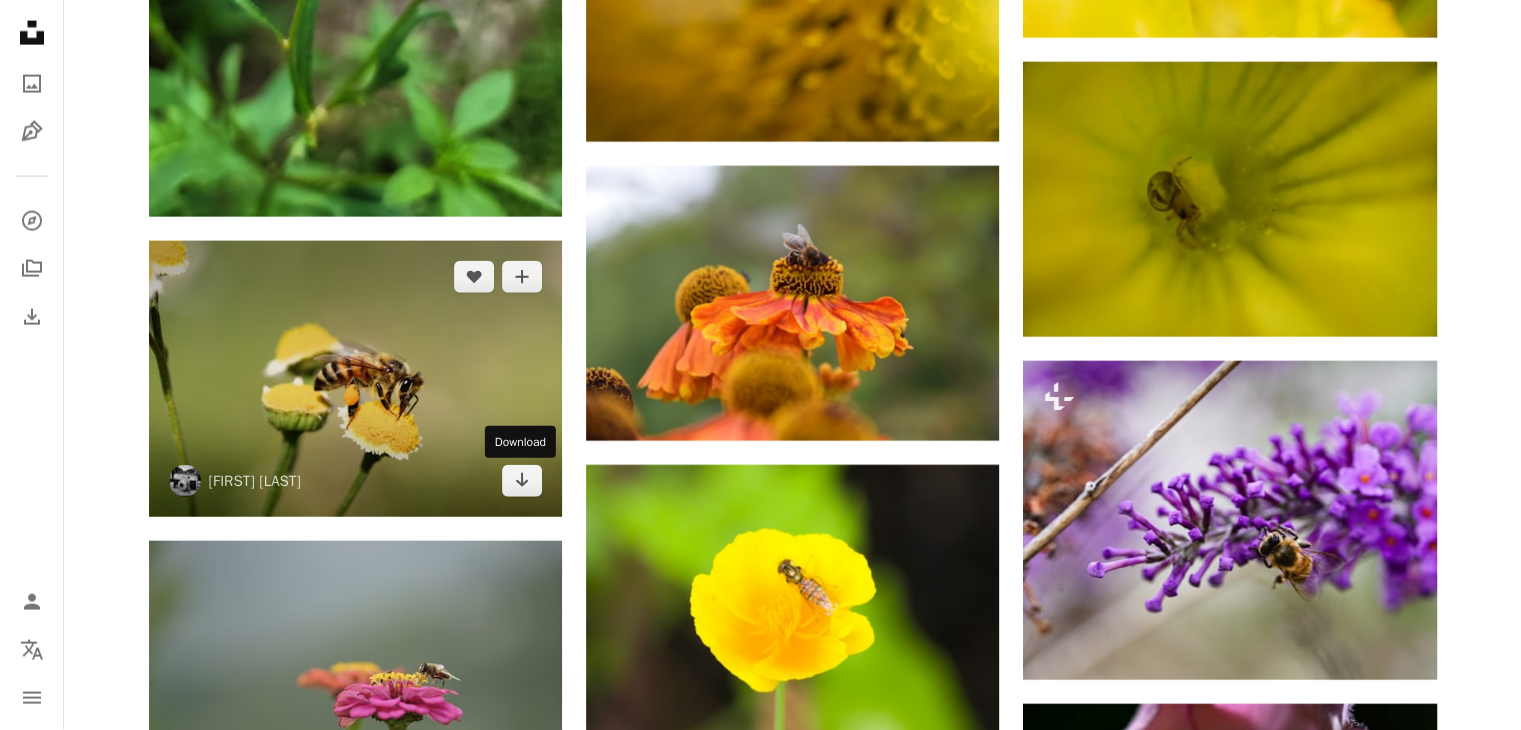 click on "Arrow pointing down" 